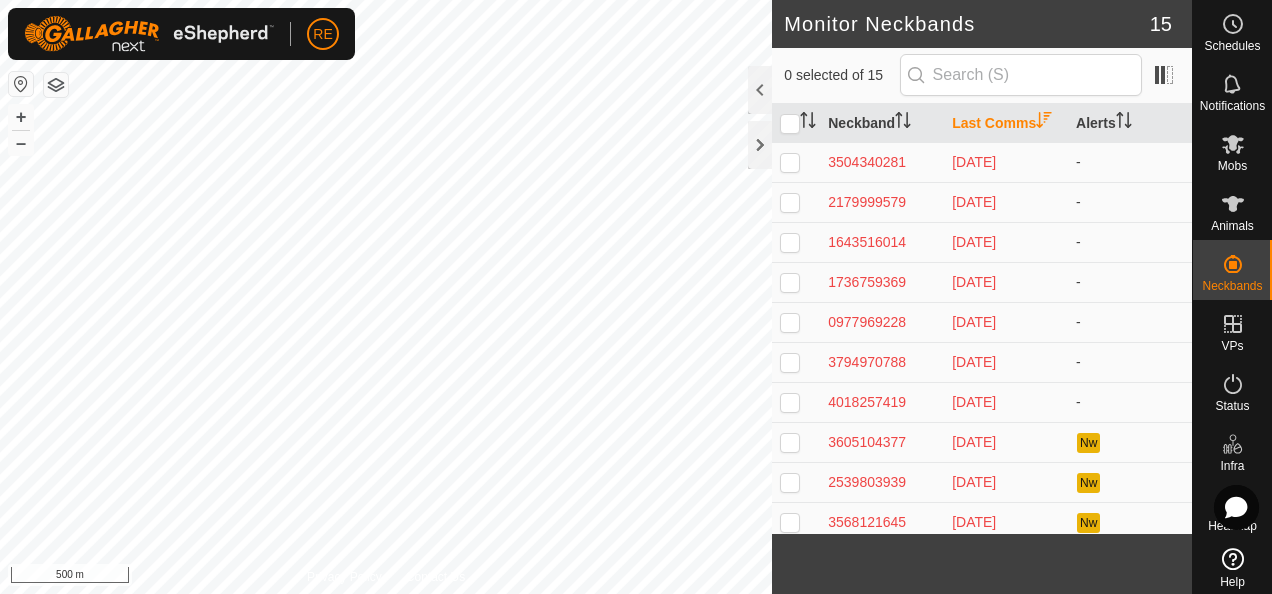 scroll, scrollTop: 0, scrollLeft: 0, axis: both 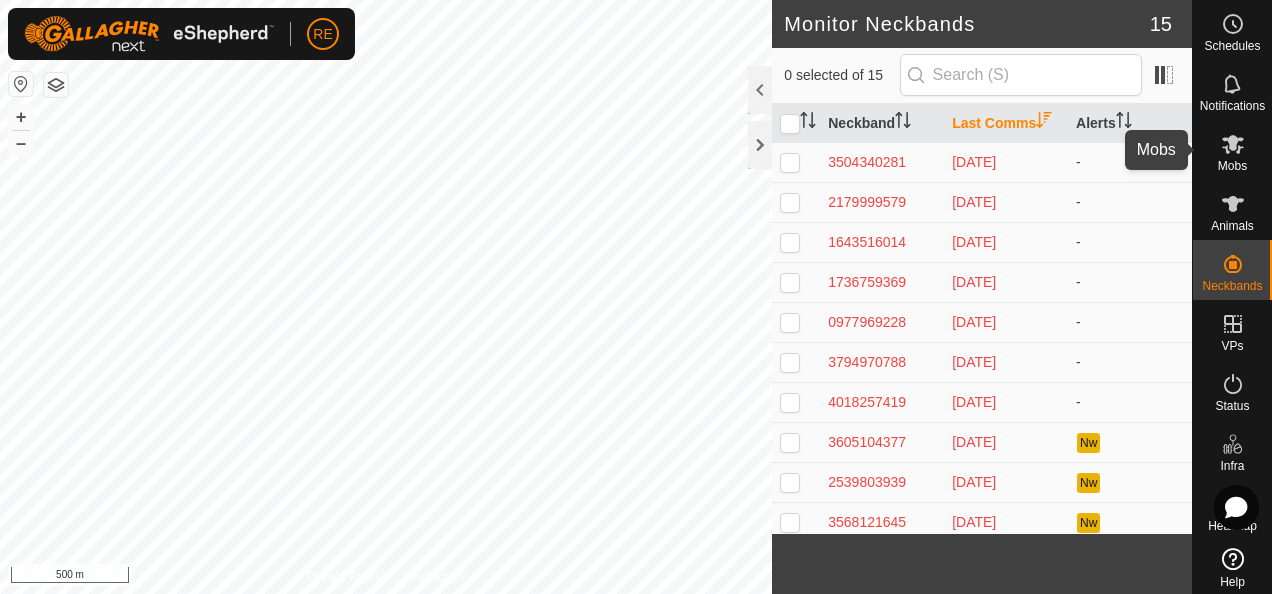 click at bounding box center [1233, 144] 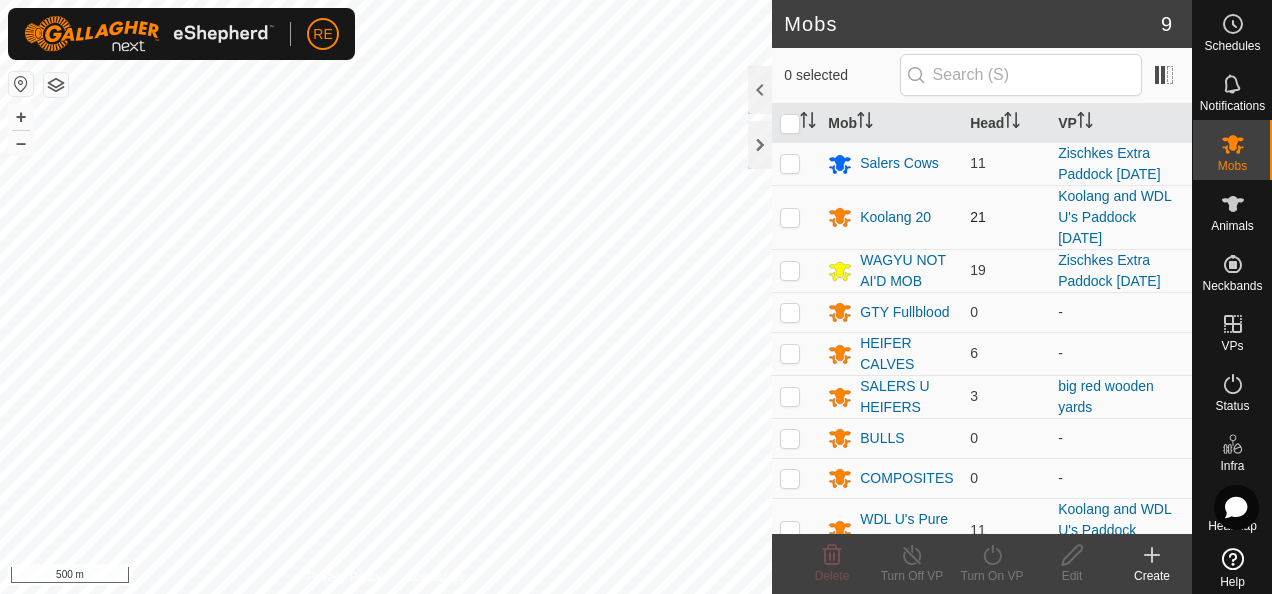 click at bounding box center [790, 217] 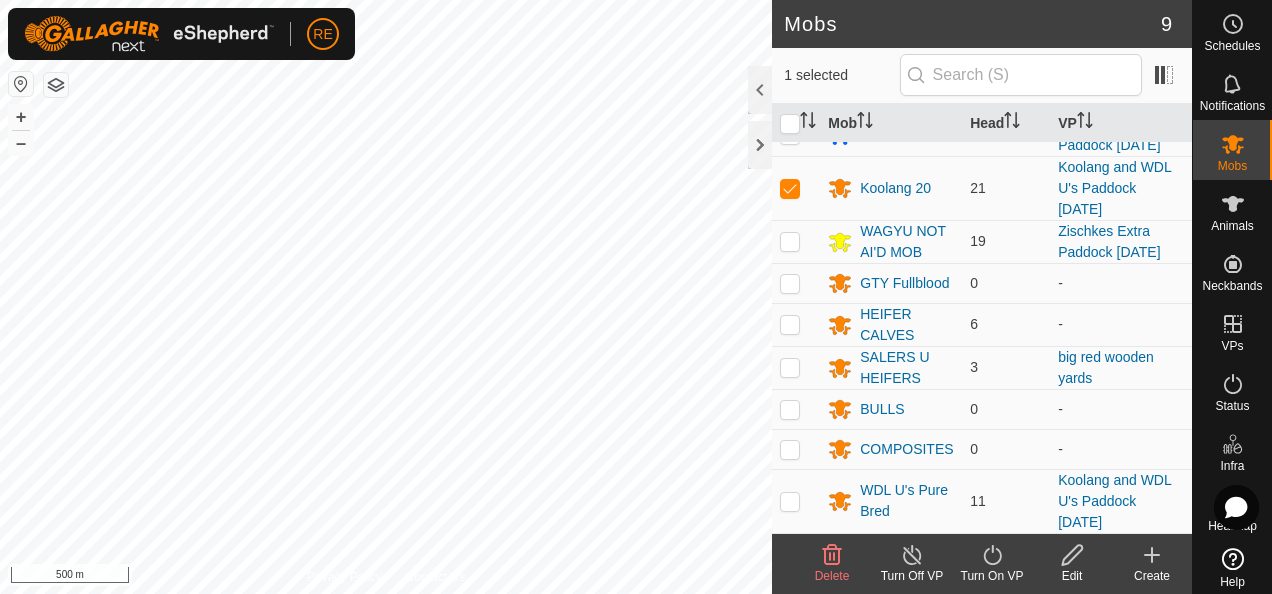 scroll, scrollTop: 70, scrollLeft: 0, axis: vertical 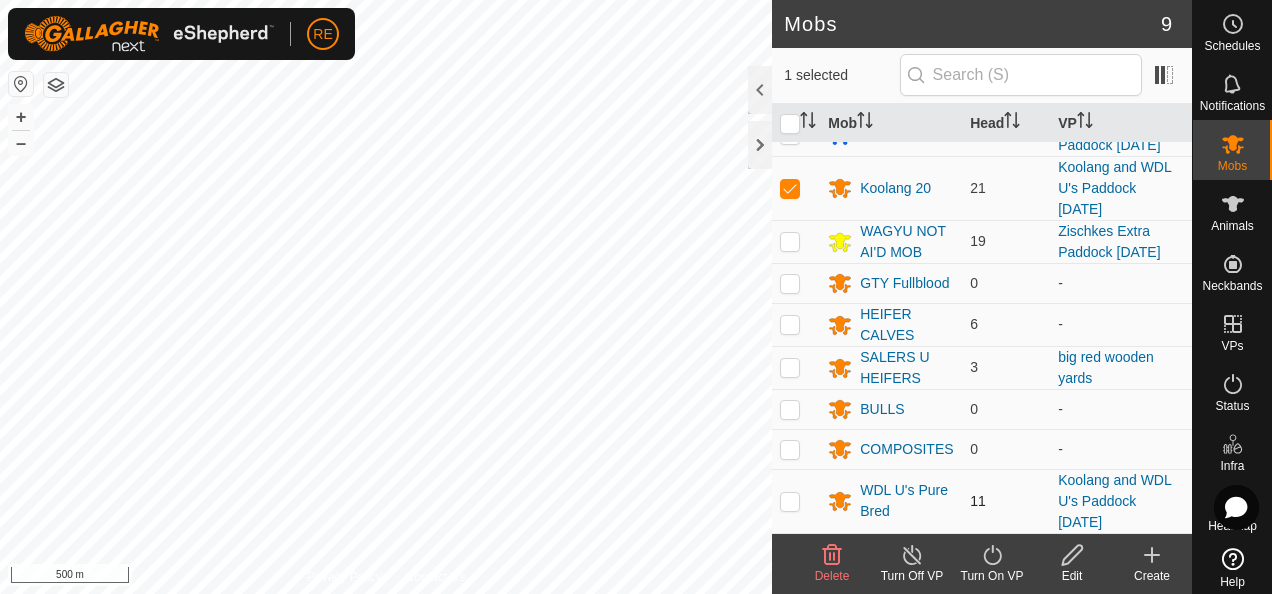 click at bounding box center (790, 501) 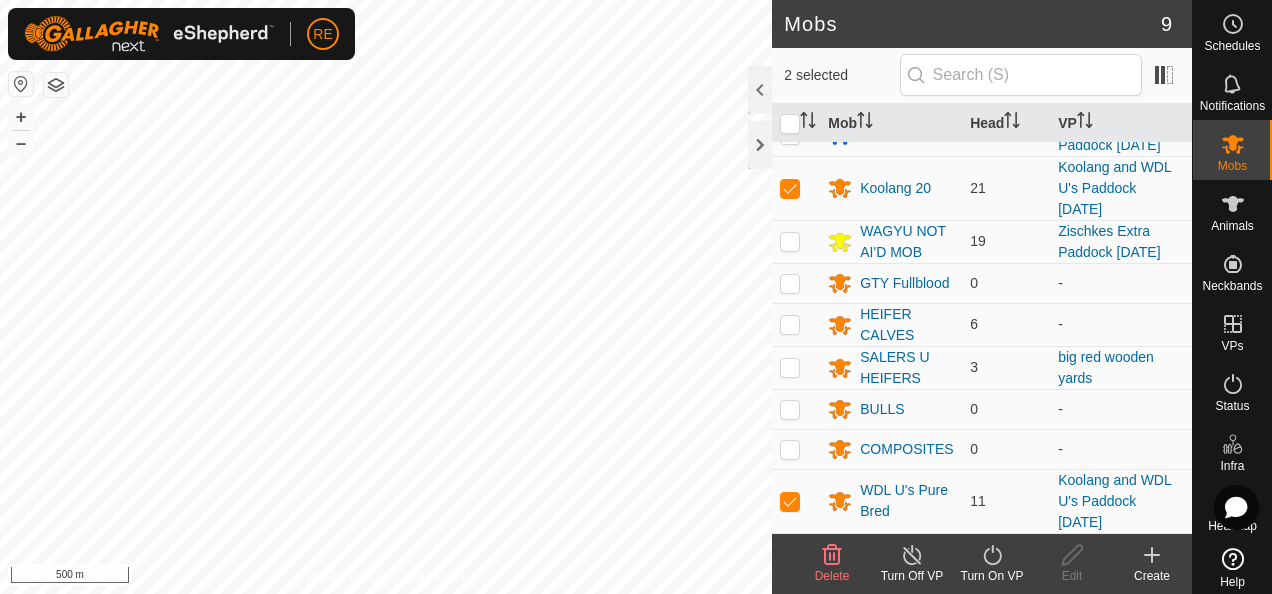 click 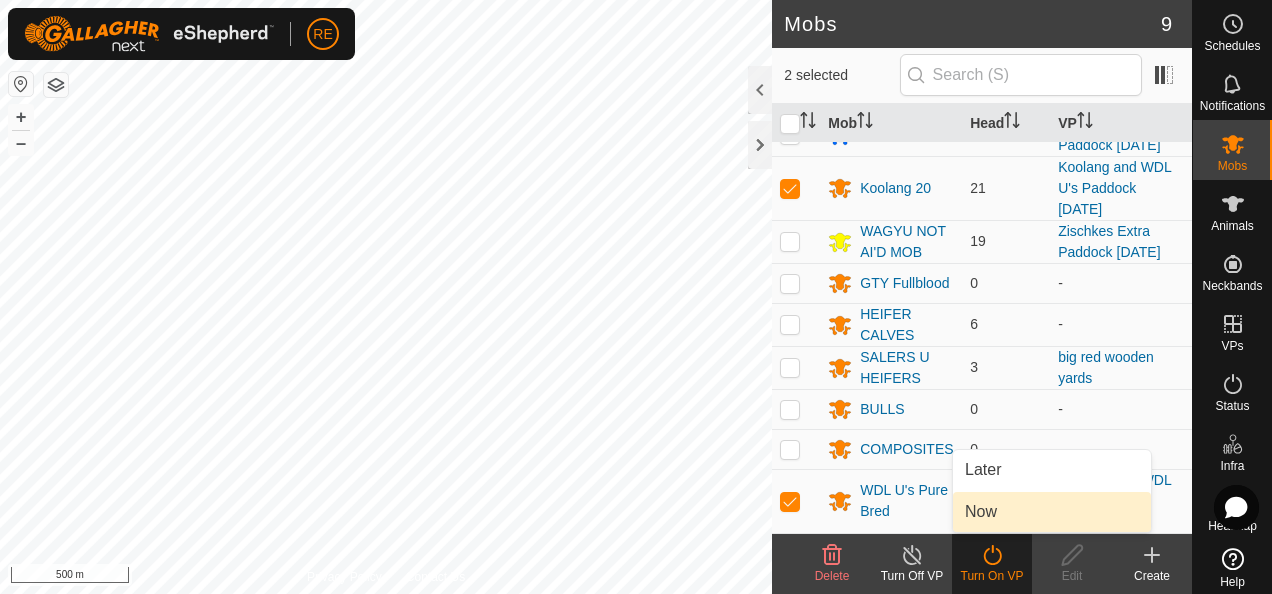 click on "Now" at bounding box center [1052, 512] 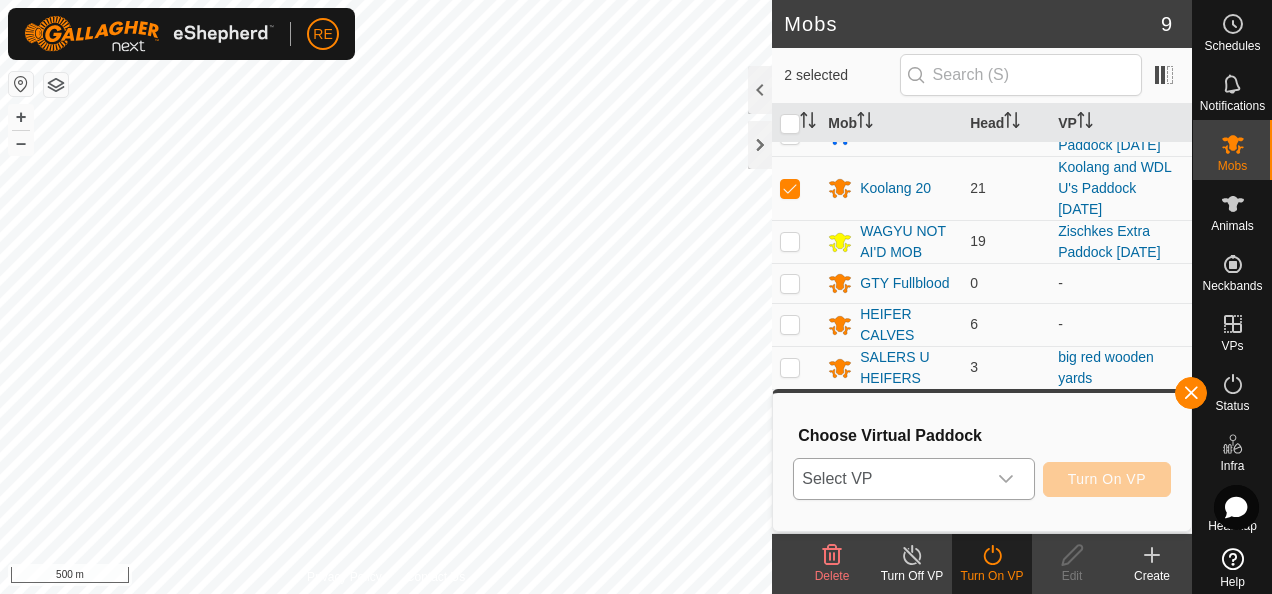 click 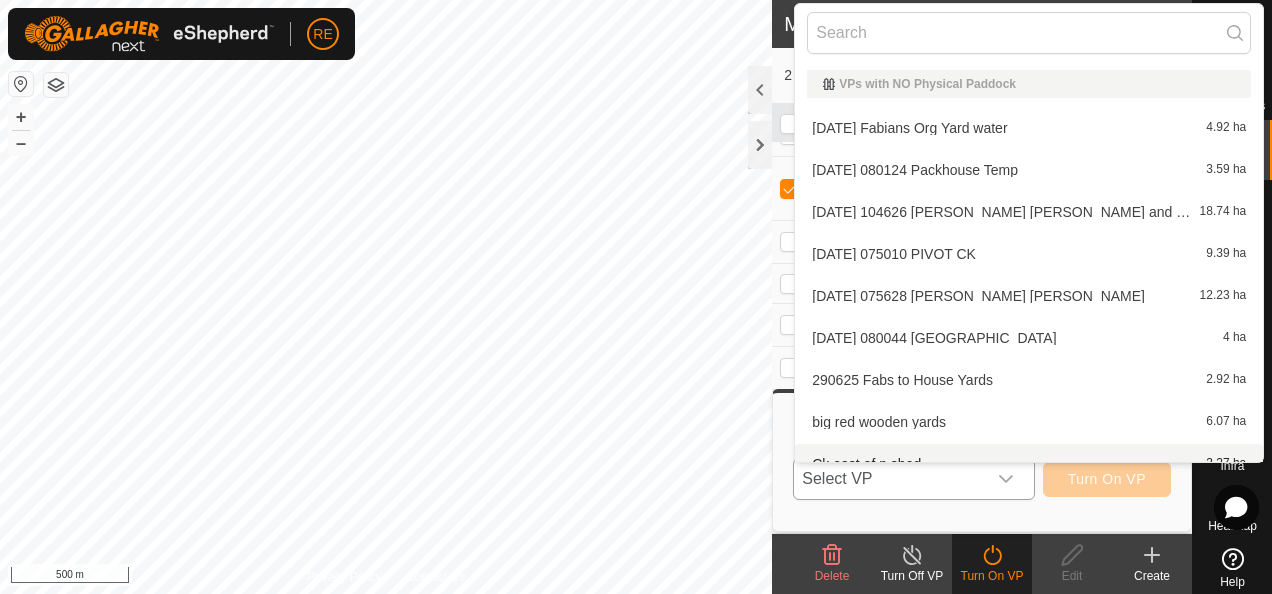 scroll, scrollTop: 22, scrollLeft: 0, axis: vertical 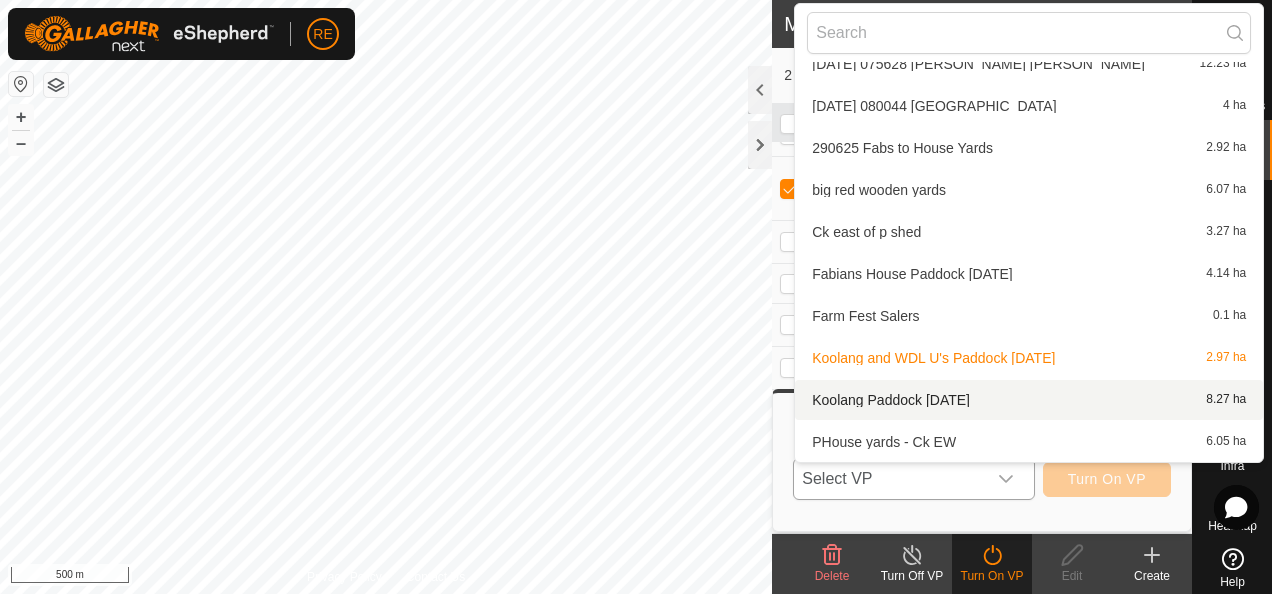 click on "Koolang Paddock [DATE]  8.27 ha" at bounding box center [1029, 400] 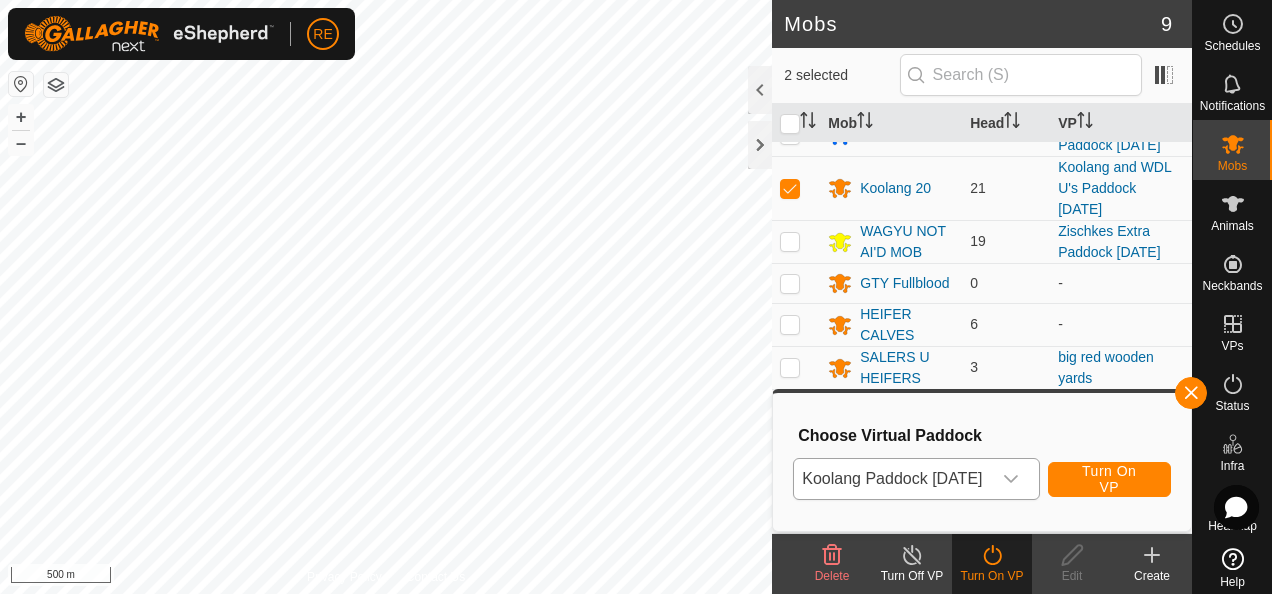 click on "RE Schedules Notifications Mobs Animals Neckbands VPs Status Infra Heatmap Help Mobs 9  2 selected   Mob   Head   [PERSON_NAME] Cows 11 Zischkes Extra Paddock [DATE] [GEOGRAPHIC_DATA] 20 21 Koolang and WDL U's Paddock [DATE] WAGYU NOT AI'D MOB 19 Zischkes Extra Paddock [DATE] GTY Fullblood 0  -  HEIFER CALVES 6  -  SALERS U HEIFERS 3 big red wooden yards BULLS 0  -  COMPOSITES 0  -  WDL U's Pure Bred 11 Koolang and WDL U's Paddock [DATE] Delete  Turn Off VP   Turn On VP   Edit   Create  Privacy Policy Contact Us + – ⇧ i 500 m
Choose Virtual Paddock Koolang Paddock [DATE] Turn On VP" at bounding box center (636, 297) 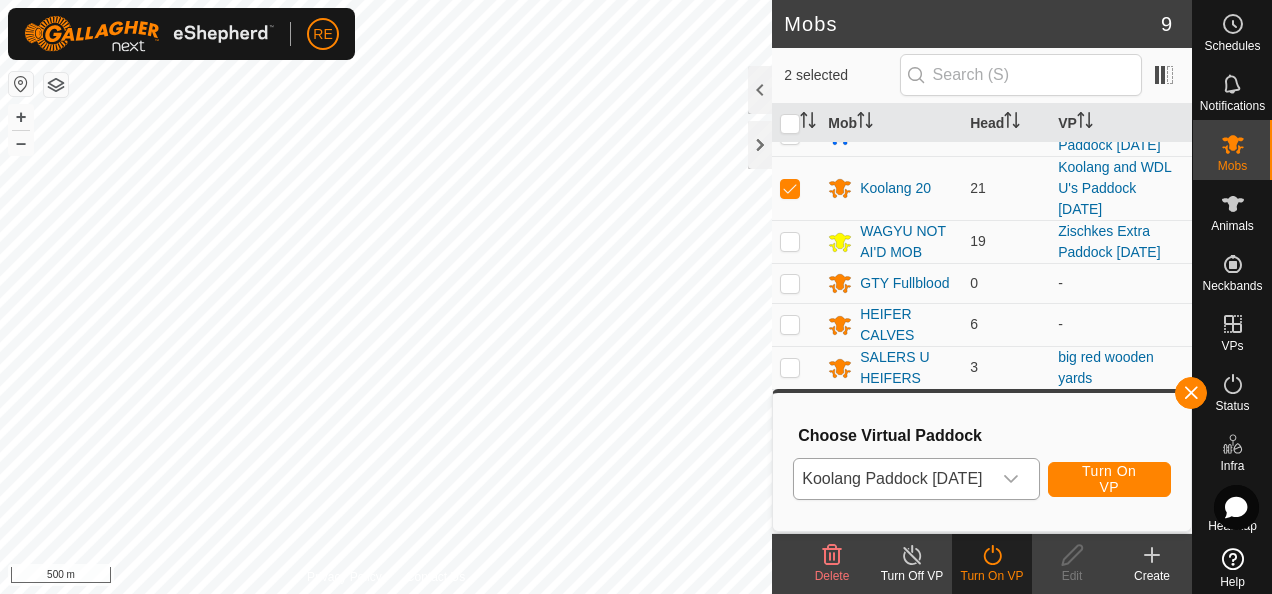 click at bounding box center (21, 84) 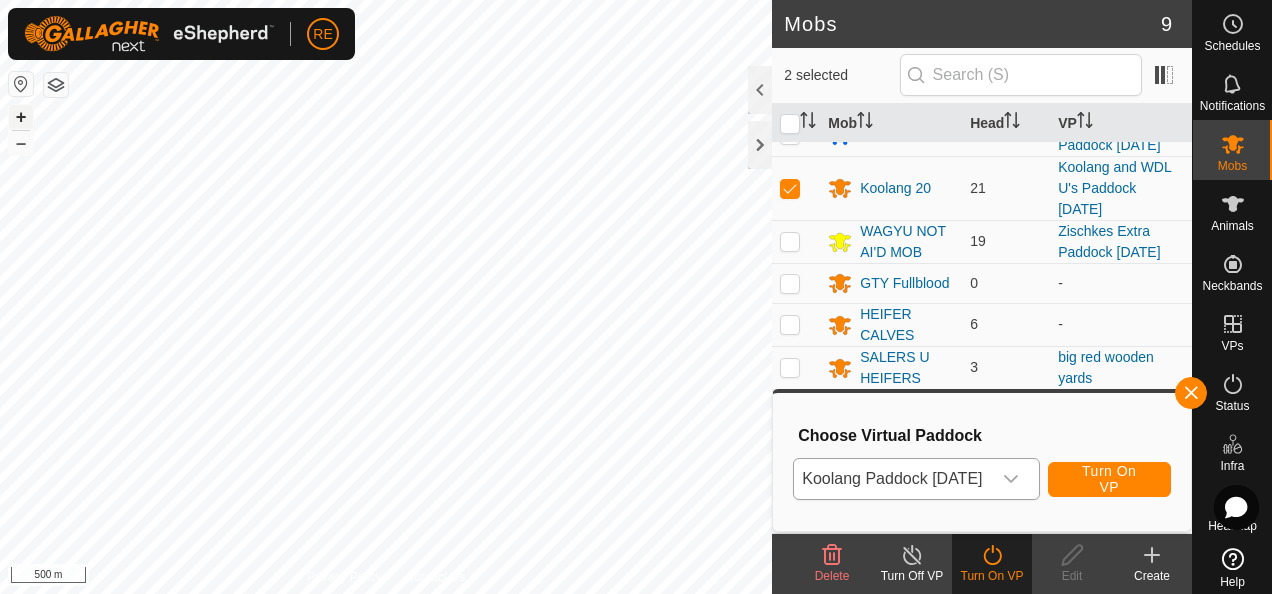 click on "+" at bounding box center (21, 117) 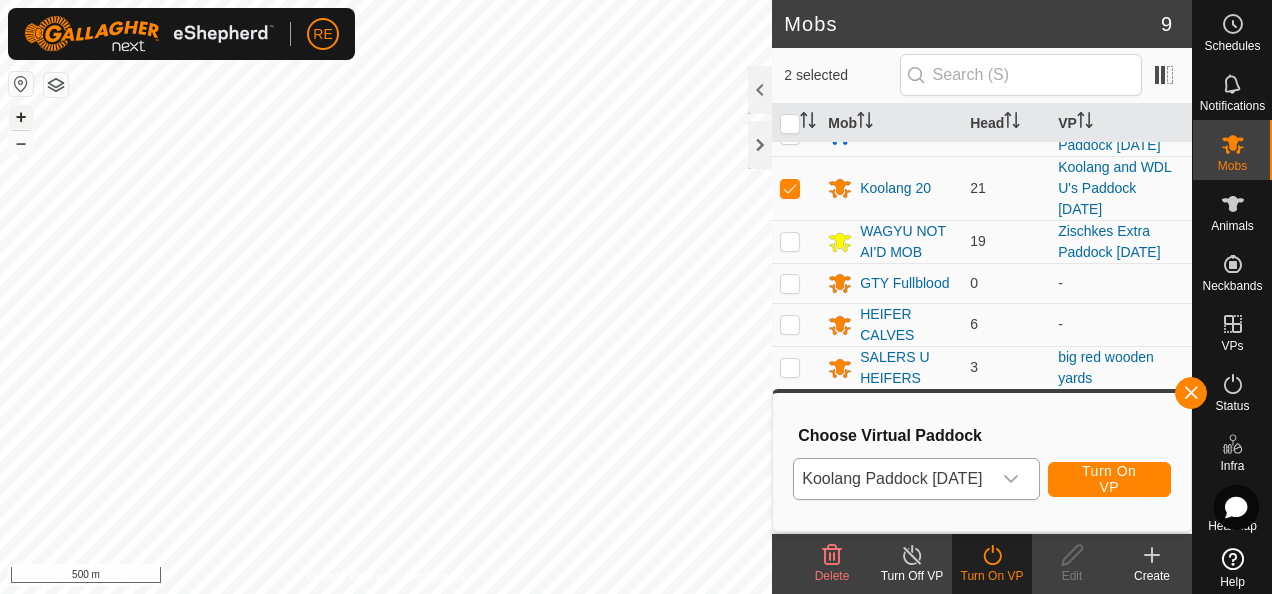 click on "+" at bounding box center [21, 117] 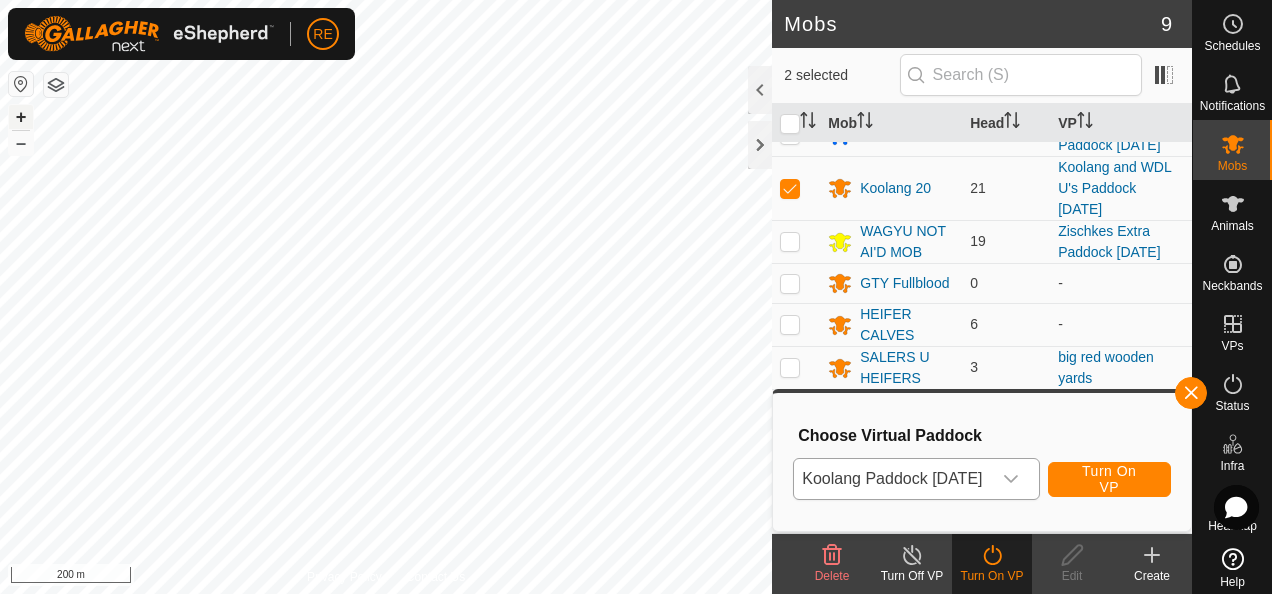 click on "+" at bounding box center (21, 117) 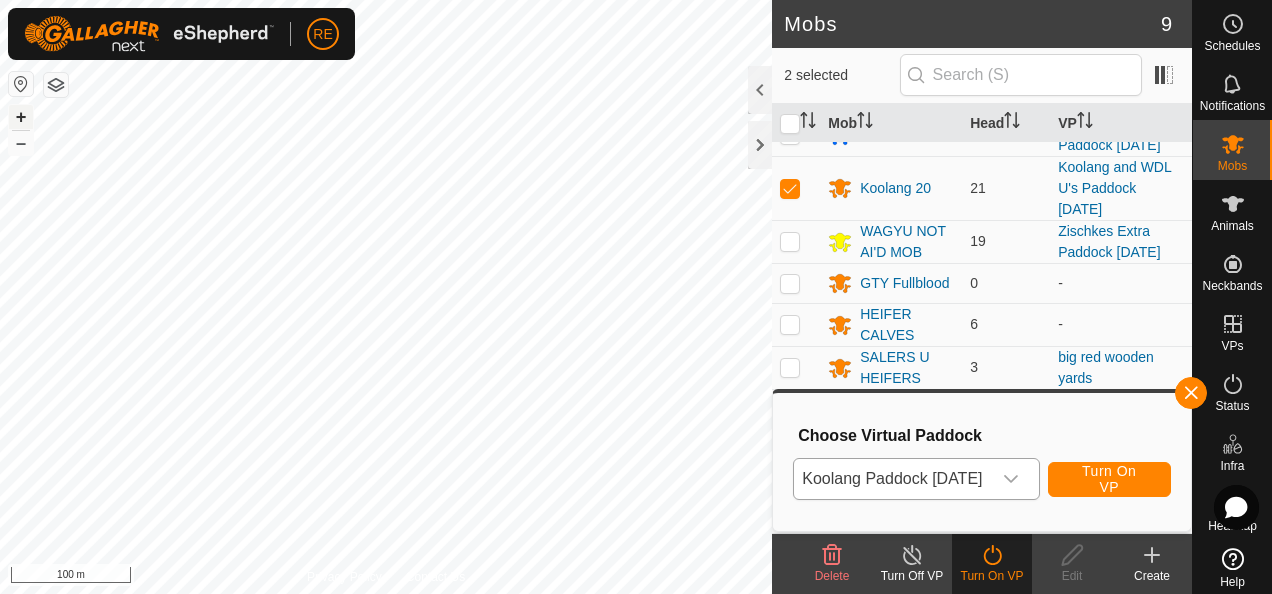 click on "+" at bounding box center (21, 117) 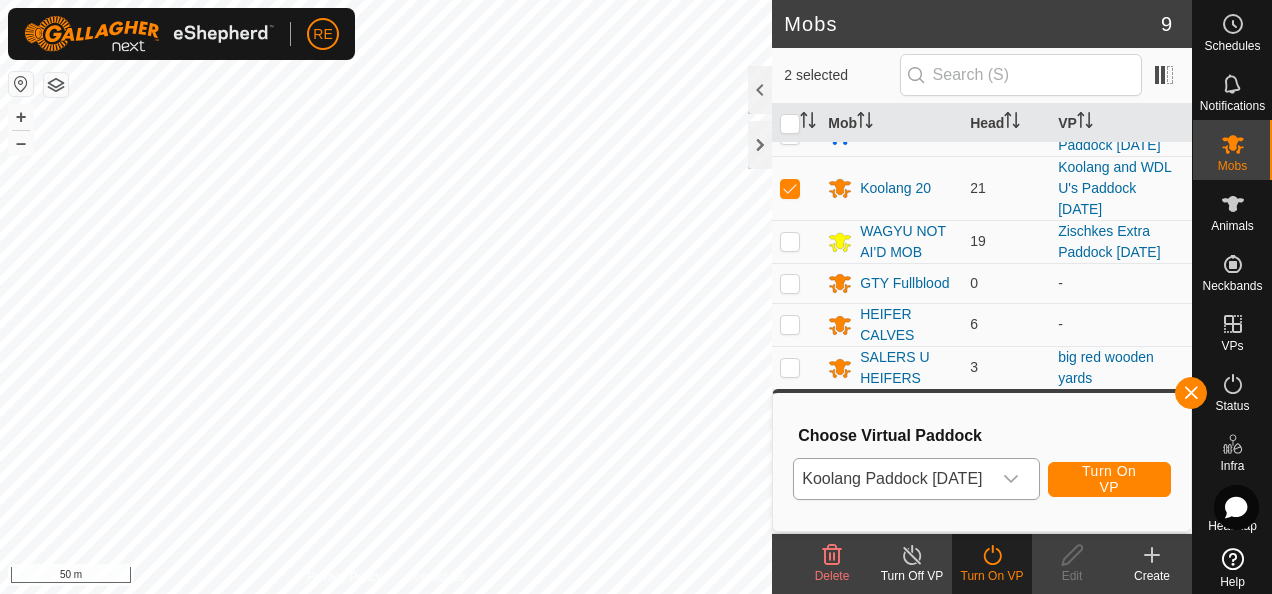 click on "RE Schedules Notifications Mobs Animals Neckbands VPs Status Infra Heatmap Help Mobs 9  2 selected   Mob   Head   [PERSON_NAME] Cows 11 Zischkes Extra Paddock [DATE] [GEOGRAPHIC_DATA] 20 21 Koolang and WDL U's Paddock [DATE] WAGYU NOT AI'D MOB 19 Zischkes Extra Paddock [DATE] GTY Fullblood 0  -  HEIFER CALVES 6  -  SALERS U HEIFERS 3 big red wooden yards BULLS 0  -  COMPOSITES 0  -  WDL U's Pure Bred 11 Koolang and WDL U's Paddock [DATE] Delete  Turn Off VP   Turn On VP   Edit   Create  Privacy Policy Contact Us
Koolang Paddock [DATE] Status:  OFF Type:  Inclusion Zone + – ⇧ i 50 m
Choose Virtual Paddock Koolang Paddock [DATE] Turn On VP" at bounding box center [636, 297] 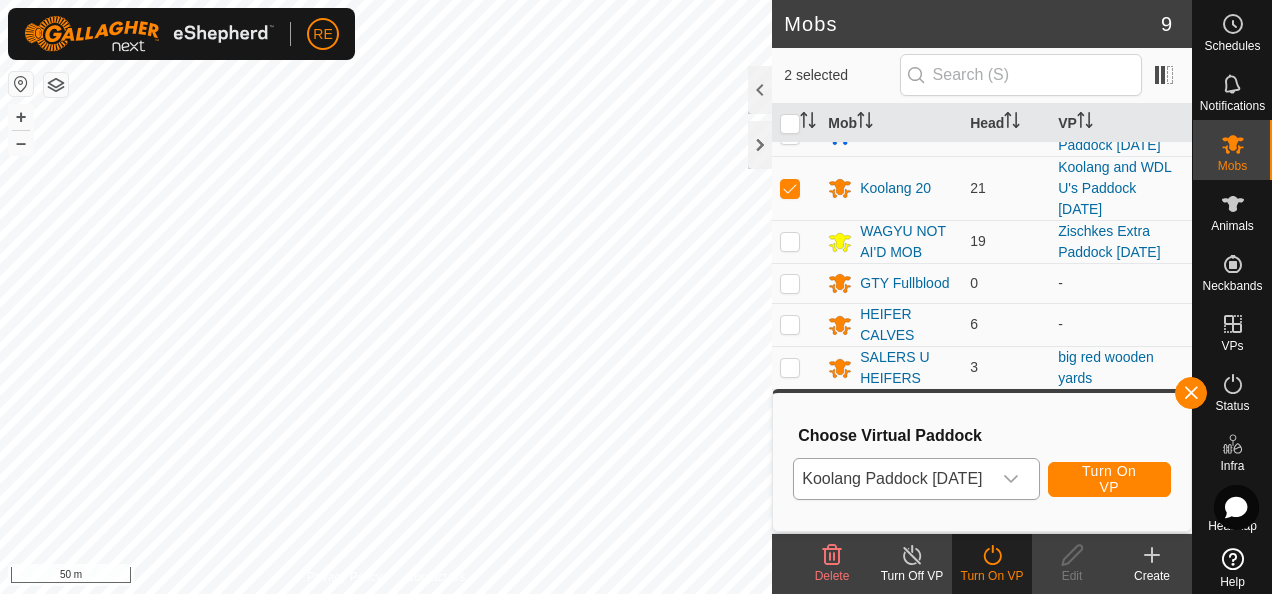 click on "RE Schedules Notifications Mobs Animals Neckbands VPs Status Infra Heatmap Help Mobs 9  2 selected   Mob   Head   [PERSON_NAME] Cows 11 Zischkes Extra Paddock [DATE] [GEOGRAPHIC_DATA] 20 21 Koolang and WDL U's Paddock [DATE] WAGYU NOT AI'D MOB 19 Zischkes Extra Paddock [DATE] GTY Fullblood 0  -  HEIFER CALVES 6  -  SALERS U HEIFERS 3 big red wooden yards BULLS 0  -  COMPOSITES 0  -  WDL U's Pure Bred 11 Koolang and WDL U's Paddock [DATE] Delete  Turn Off VP   Turn On VP   Edit   Create  Privacy Policy Contact Us
Koolang Paddock [DATE] Status:  OFF Type:  Inclusion Zone + – ⇧ i 50 m
Choose Virtual Paddock Koolang Paddock [DATE] Turn On VP" at bounding box center (636, 297) 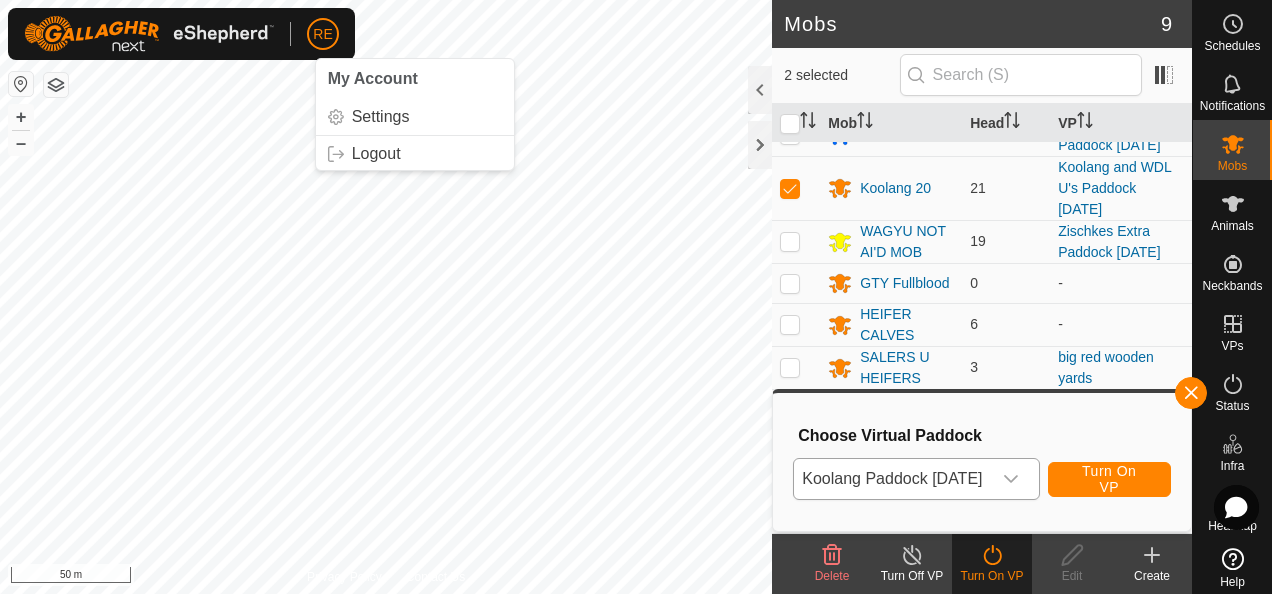 click on "RE My Account Settings Logout Schedules Notifications Mobs Animals Neckbands VPs Status Infra Heatmap Help Mobs 9  2 selected   Mob   Head   [PERSON_NAME] Cows 11 Zischkes Extra Paddock [DATE] [GEOGRAPHIC_DATA] 20 21 Koolang and WDL U's Paddock [DATE] WAGYU NOT AI'D MOB 19 Zischkes Extra Paddock [DATE] GTY Fullblood 0  -  HEIFER CALVES 6  -  SALERS U HEIFERS 3 big red wooden yards BULLS 0  -  COMPOSITES 0  -  WDL U's Pure Bred 11 Koolang and WDL U's Paddock [DATE] Delete  Turn Off VP   Turn On VP   Edit   Create  Privacy Policy Contact Us
Koolang Paddock [DATE] Status:  OFF Type:  Inclusion Zone + – ⇧ i 50 m" 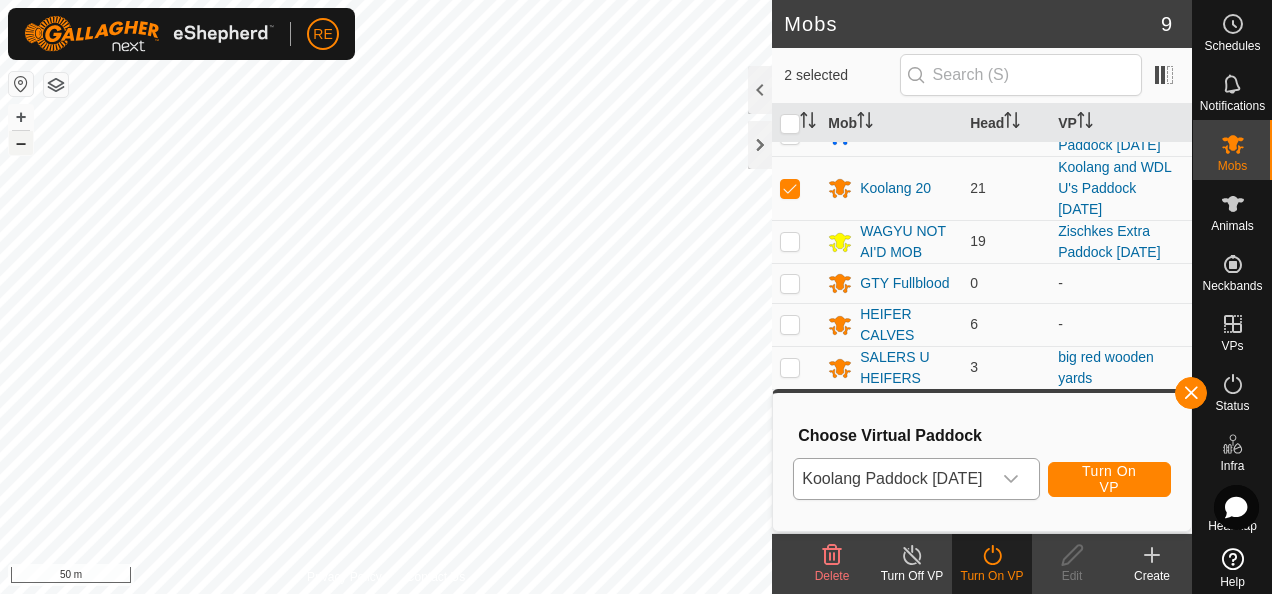 click on "–" at bounding box center (21, 143) 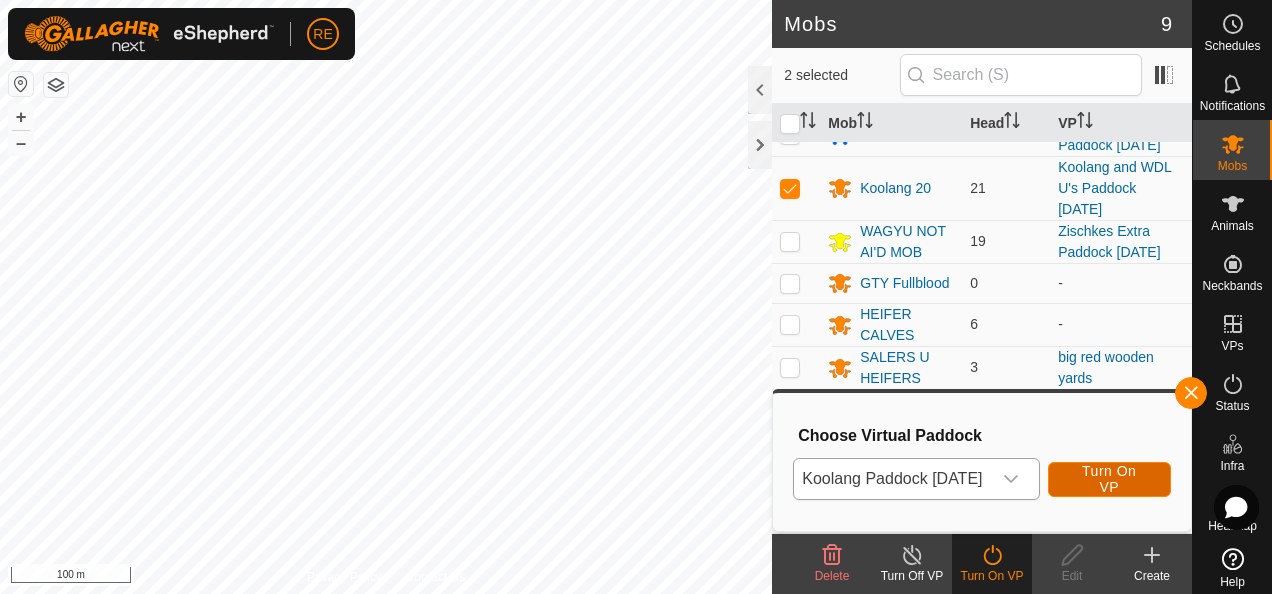 click on "Turn On VP" at bounding box center [1110, 479] 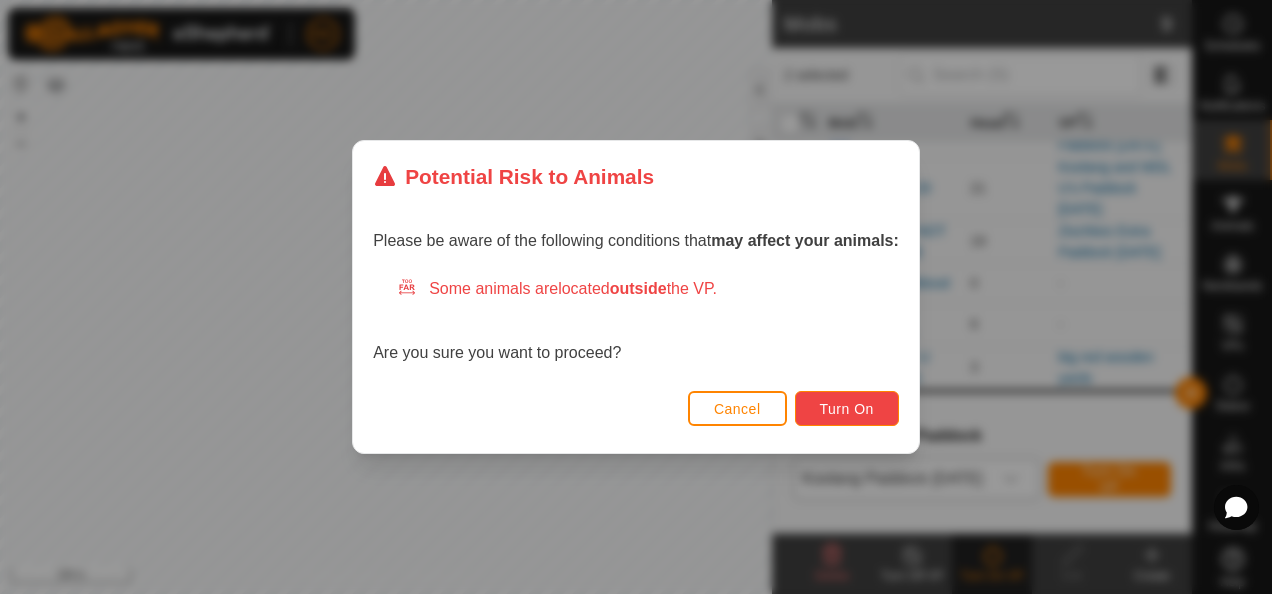 click on "Turn On" at bounding box center [847, 408] 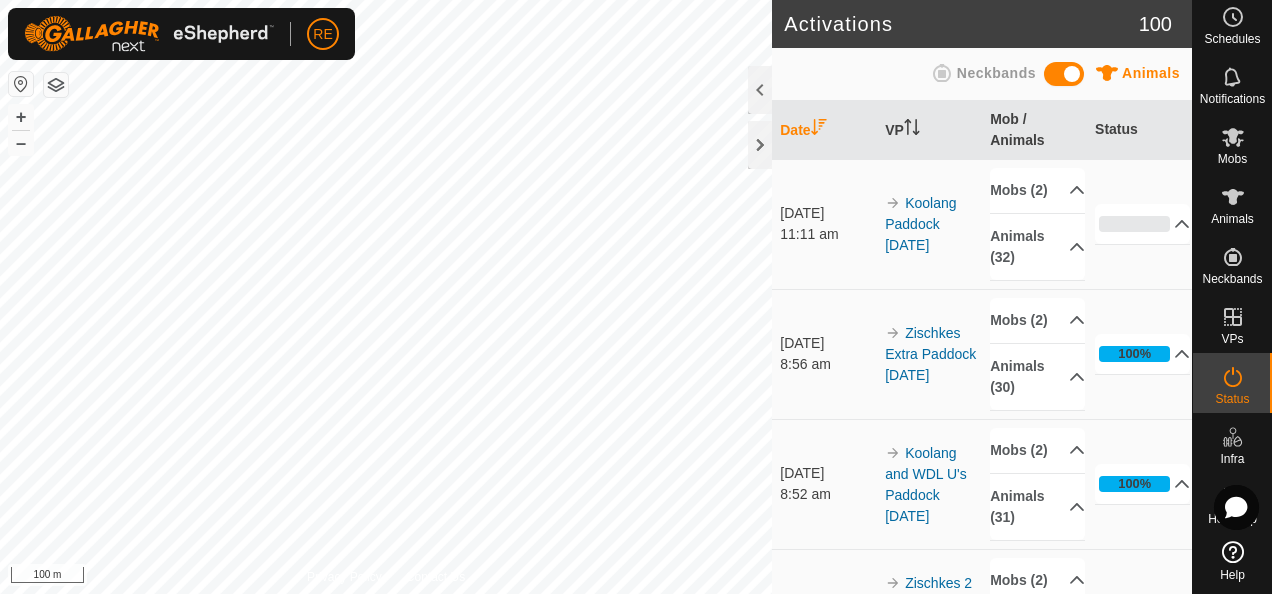 scroll, scrollTop: 22, scrollLeft: 0, axis: vertical 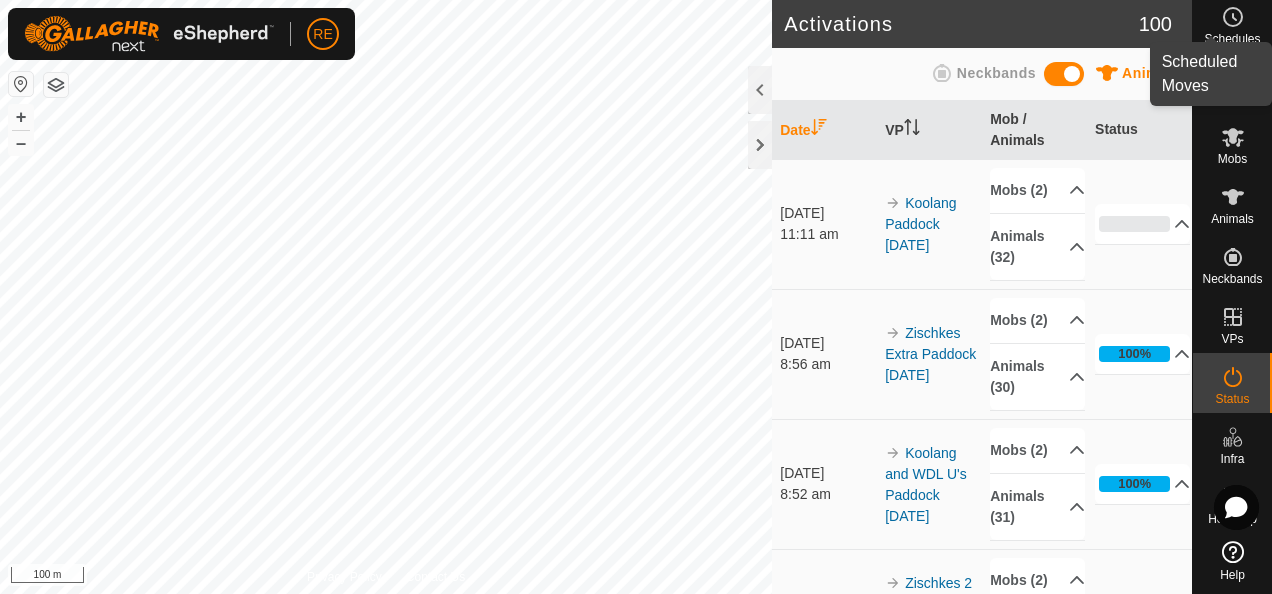 click on "Schedules" at bounding box center [1232, 39] 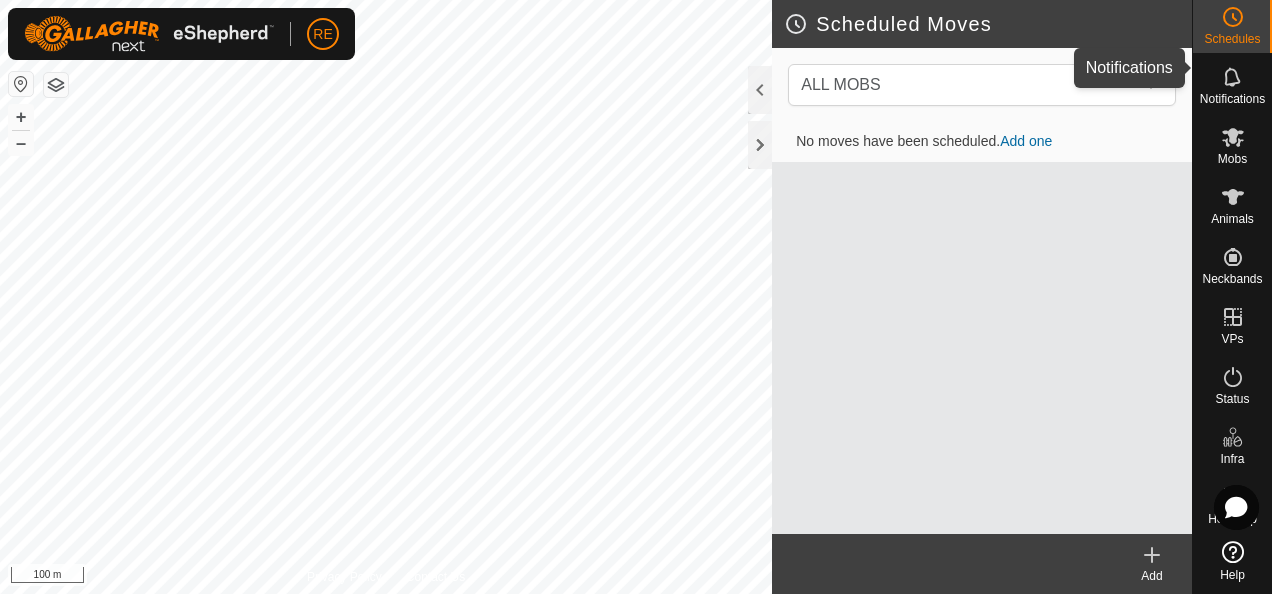 click 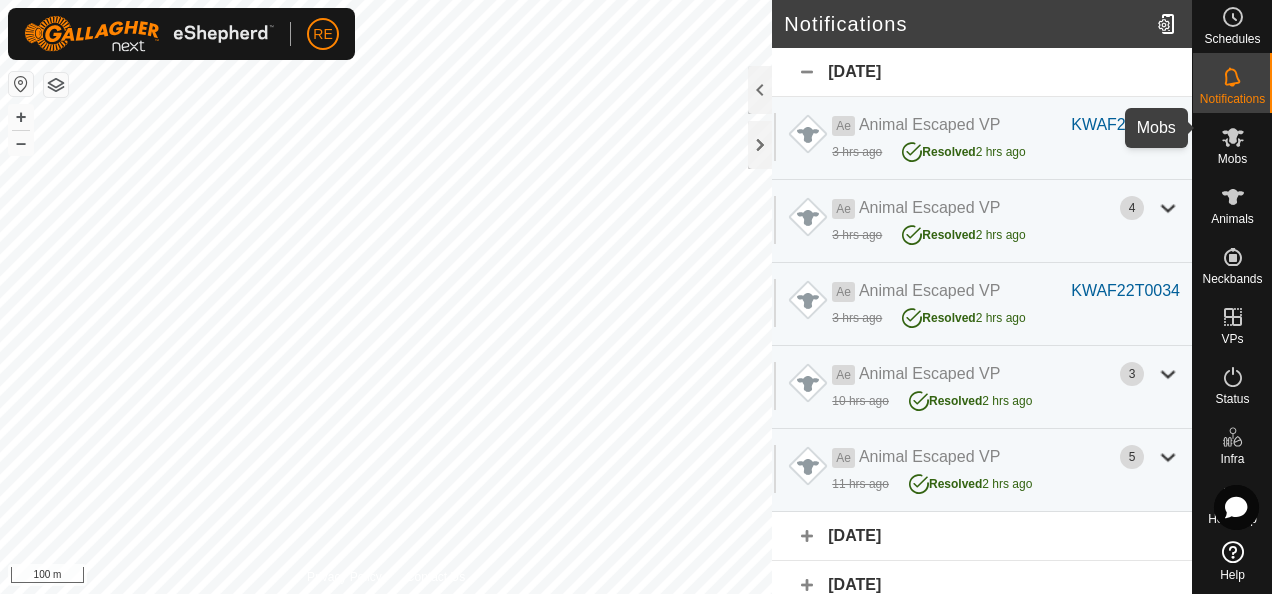 click 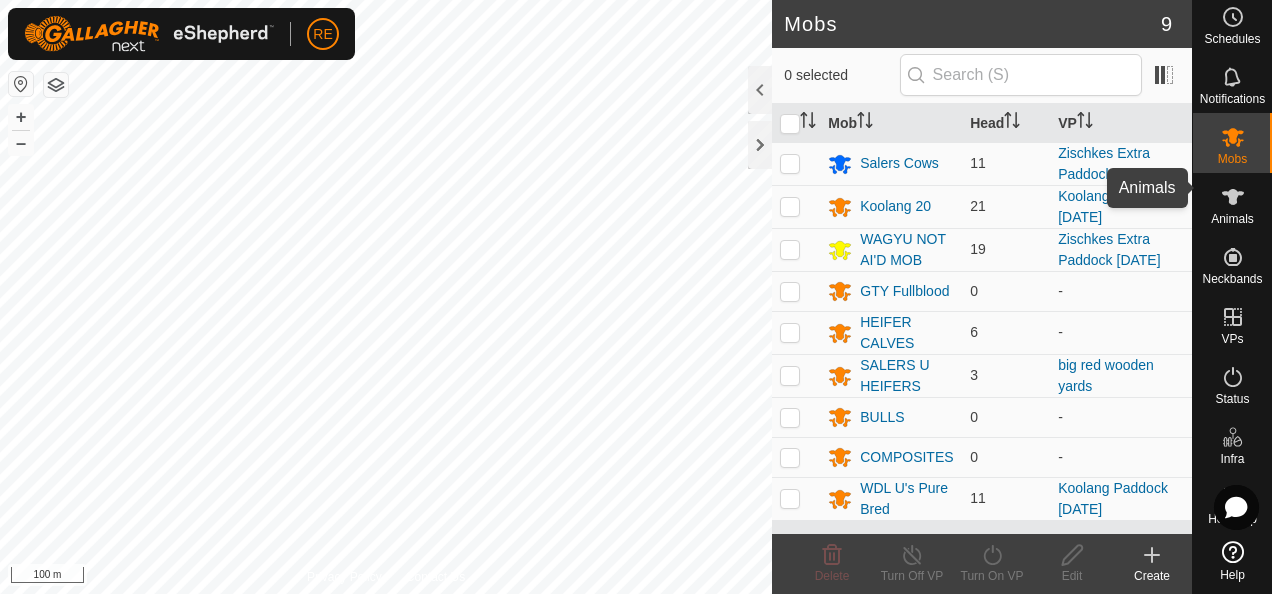 click 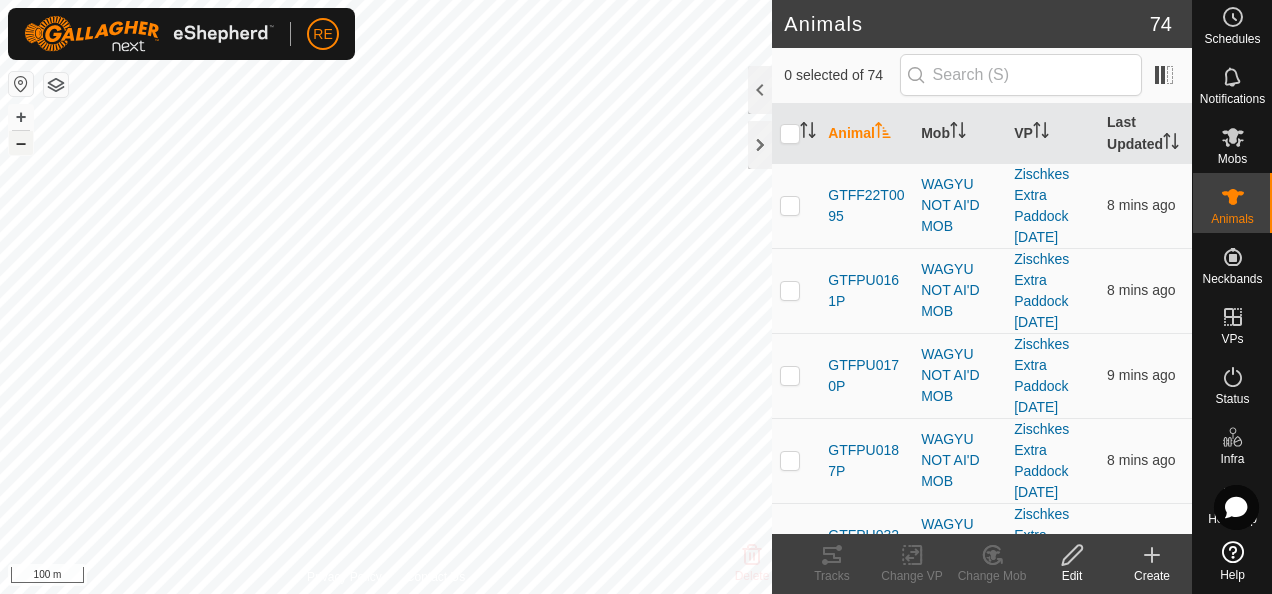 click on "–" at bounding box center [21, 143] 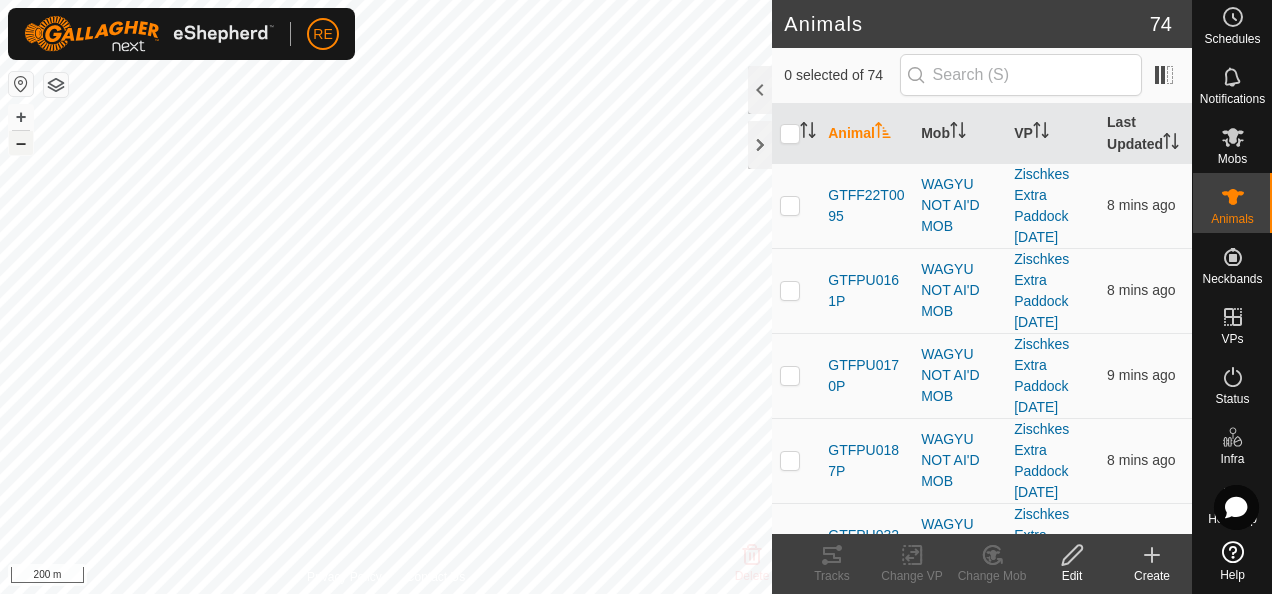 click on "–" at bounding box center [21, 143] 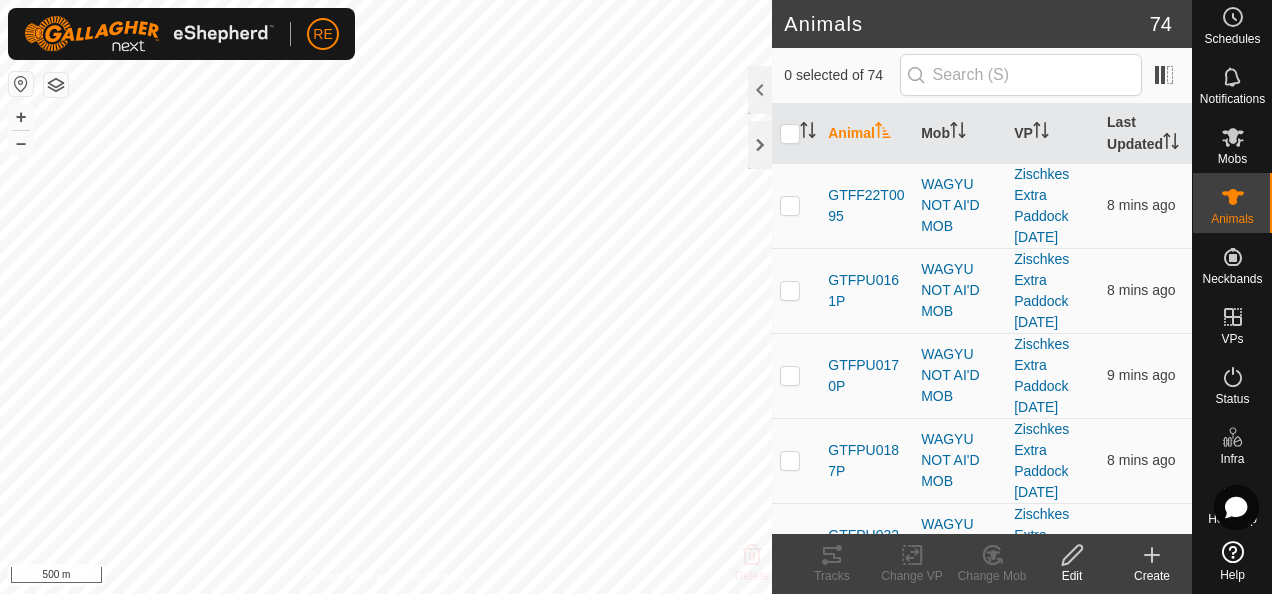 click on "RE Schedules Notifications Mobs Animals Neckbands VPs Status Infra Heatmap Help Animals 74  0 selected of 74   Animal   Mob   VP   Last Updated   GTFF22T0095   WAGYU NOT AI'D MOB  Zischkes Extra Paddock [DATE]  8 mins ago  GTFPU0161P   WAGYU NOT AI'D MOB  Zischkes Extra Paddock [DATE]  8 mins ago  GTFPU0170P   WAGYU NOT AI'D MOB  Zischkes Extra Paddock [DATE]  9 mins ago  GTFPU0187P   WAGYU NOT AI'D MOB  Zischkes Extra Paddock [DATE]  8 mins ago  GTFPU0320   WAGYU NOT AI'D MOB  Zischkes Extra Paddock [DATE]  8 mins ago  GTFPU0321   WAGYU NOT AI'D MOB  Zischkes Extra Paddock [DATE]  8 mins ago  GTFPU0328   WAGYU NOT AI'D MOB  Zischkes Extra Paddock [DATE]  8 mins ago  GTFPU0332   WAGYU NOT AI'D MOB  Zischkes Extra Paddock [DATE]  8 mins ago  GTFPU0337   WAGYU NOT AI'D MOB  Zischkes Extra Paddock [DATE]  8 mins ago  GTFPU0341   WAGYU NOT AI'D MOB  Zischkes Extra Paddock [DATE]  8 mins ago  GTFPU0342   WAGYU NOT AI'D MOB  Zischkes Extra Paddock [DATE] - - -" at bounding box center [636, 297] 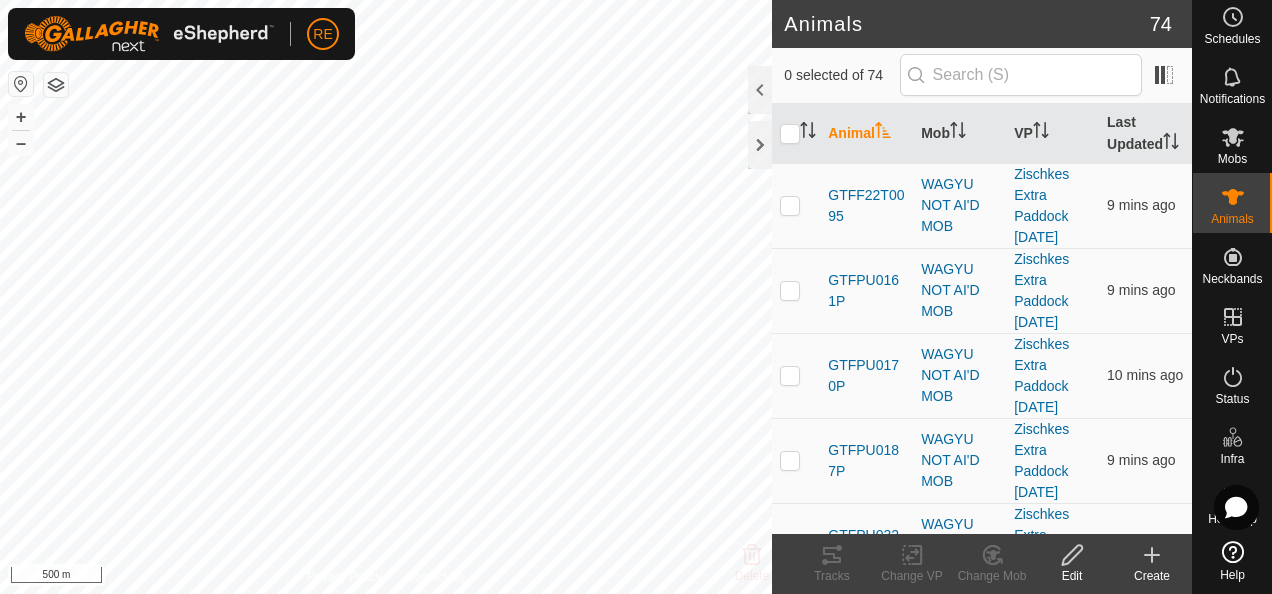 click on "RE Schedules Notifications Mobs Animals Neckbands VPs Status Infra Heatmap Help Animals 74  0 selected of 74   Animal   Mob   VP   Last Updated   GTFF22T0095   WAGYU NOT AI'D MOB  Zischkes Extra Paddock [DATE]  9 mins ago  GTFPU0161P   WAGYU NOT AI'D MOB  Zischkes Extra Paddock [DATE]  9 mins ago  GTFPU0170P   WAGYU NOT AI'D MOB  Zischkes Extra Paddock [DATE]  10 mins ago  GTFPU0187P   WAGYU NOT AI'D MOB  Zischkes Extra Paddock [DATE]  9 mins ago  GTFPU0320   WAGYU NOT AI'D MOB  Zischkes Extra Paddock [DATE]  9 mins ago  GTFPU0321   WAGYU NOT AI'D MOB  Zischkes Extra Paddock [DATE]  9 mins ago  GTFPU0328   WAGYU NOT AI'D MOB  Zischkes Extra Paddock [DATE]  9 mins ago  GTFPU0332   WAGYU NOT AI'D MOB  Zischkes Extra Paddock [DATE]  9 mins ago  GTFPU0337   WAGYU NOT AI'D MOB  Zischkes Extra Paddock [DATE]  9 mins ago  GTFPU0341   WAGYU NOT AI'D MOB  Zischkes Extra Paddock [DATE]  9 mins ago  GTFPU0342   WAGYU NOT AI'D MOB  Zischkes Extra Paddock [DATE] - - -" at bounding box center [636, 297] 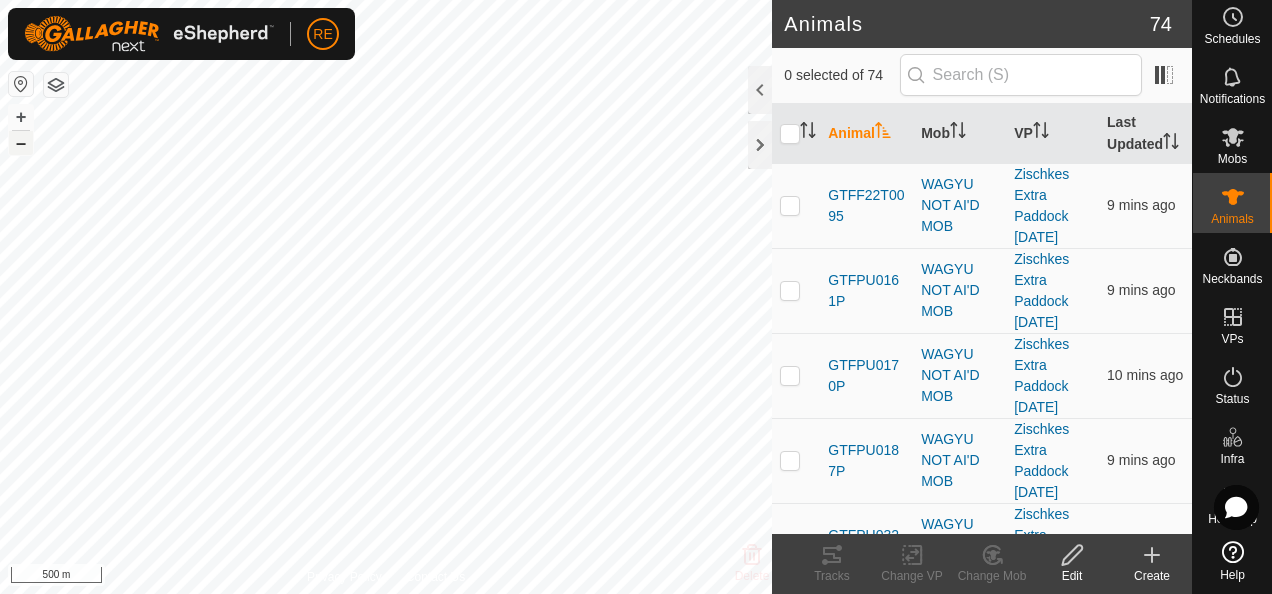 click on "–" at bounding box center [21, 143] 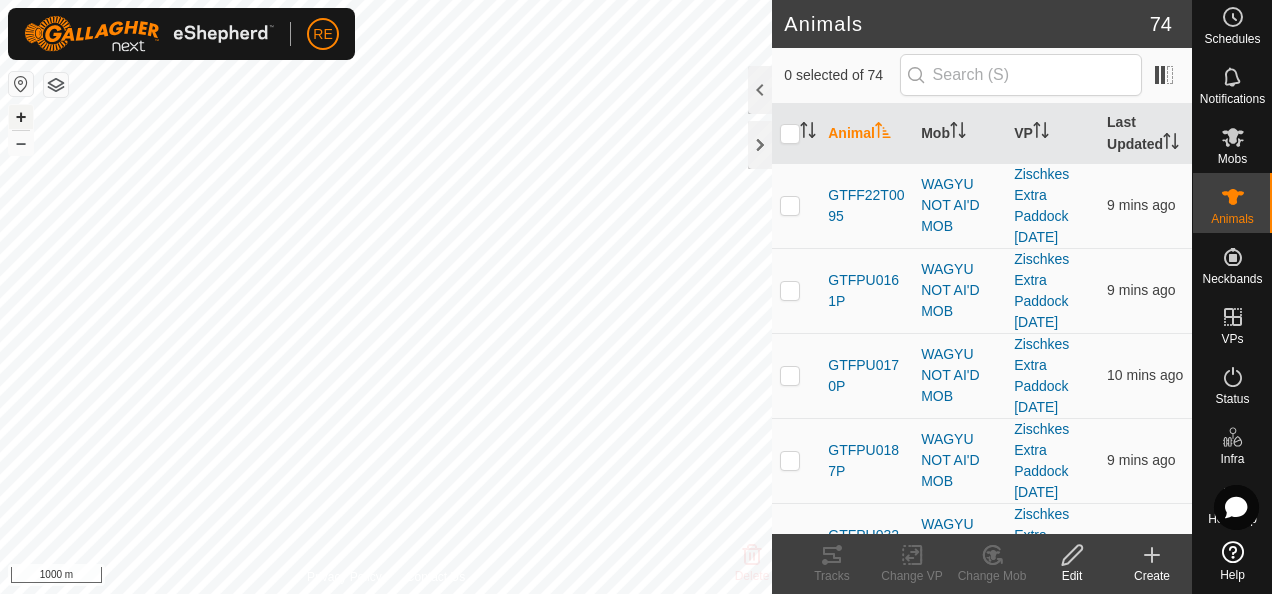 click on "+" at bounding box center [21, 117] 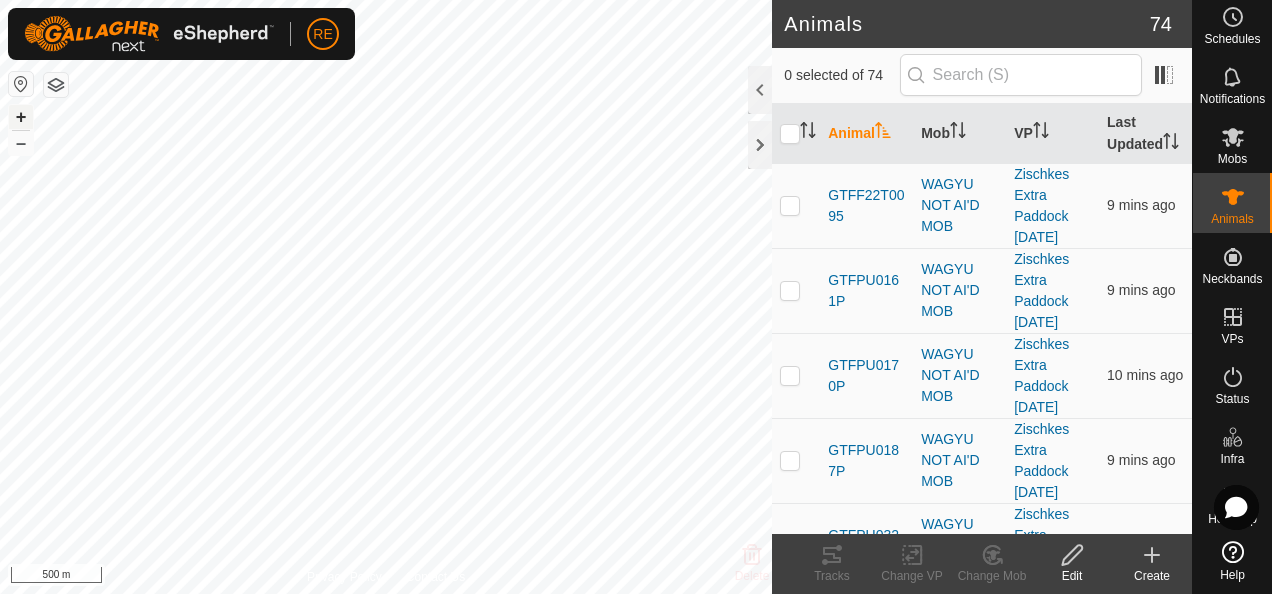click on "+" at bounding box center (21, 117) 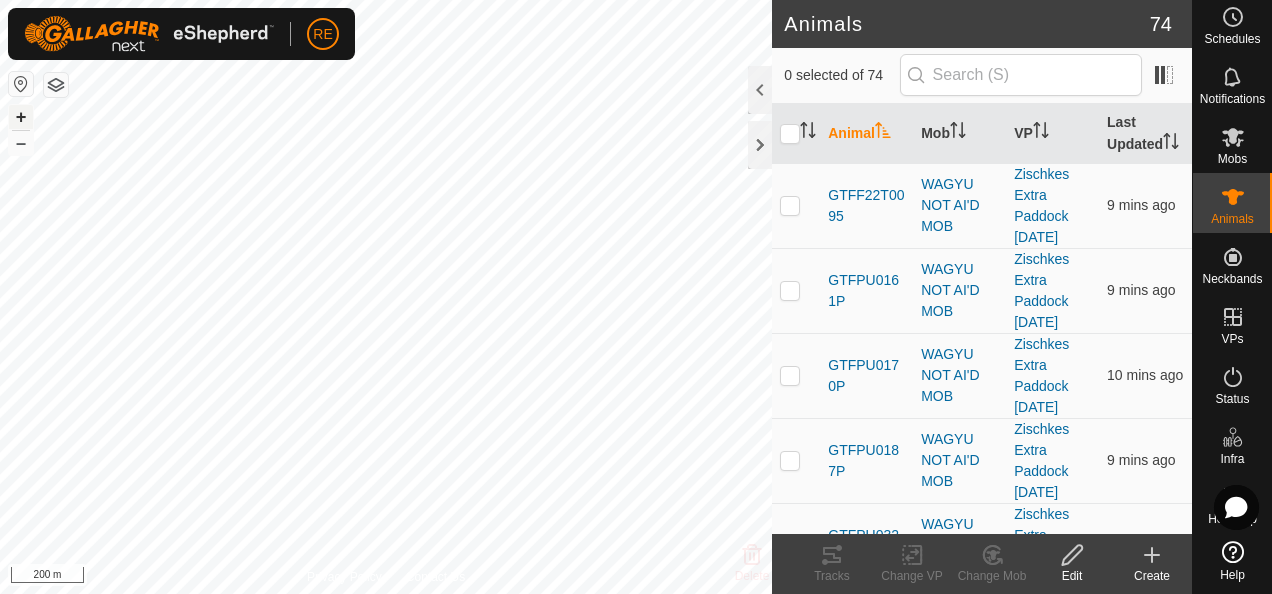 click on "+" at bounding box center (21, 117) 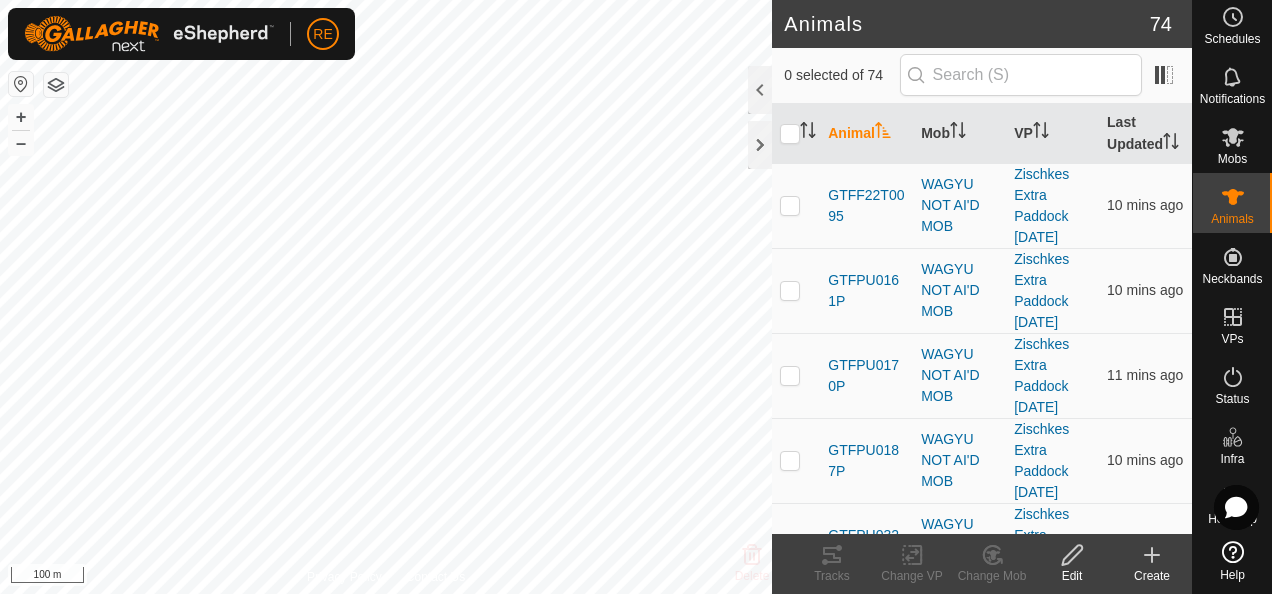 click on "RE Schedules Notifications Mobs Animals Neckbands VPs Status Infra Heatmap Help Animals 74  0 selected of 74   Animal   Mob   VP   Last Updated   GTFF22T0095   WAGYU NOT AI'D MOB  Zischkes Extra Paddock [DATE]  10 mins ago  GTFPU0161P   WAGYU NOT AI'D MOB  Zischkes Extra Paddock [DATE]  10 mins ago  GTFPU0170P   WAGYU NOT AI'D MOB  Zischkes Extra Paddock [DATE]  11 mins ago  GTFPU0187P   WAGYU NOT AI'D MOB  Zischkes Extra Paddock [DATE]  10 mins ago  GTFPU0320   WAGYU NOT AI'D MOB  Zischkes Extra Paddock [DATE]  10 mins ago  GTFPU0321   WAGYU NOT AI'D MOB  Zischkes Extra Paddock [DATE]  10 mins ago  GTFPU0328   WAGYU NOT AI'D MOB  Zischkes Extra Paddock [DATE]  10 mins ago  GTFPU0332   WAGYU NOT AI'D MOB  Zischkes Extra Paddock [DATE]  10 mins ago  GTFPU0337   WAGYU NOT AI'D MOB  Zischkes Extra Paddock [DATE]  10 mins ago  GTFPU0341   WAGYU NOT AI'D MOB  Zischkes Extra Paddock [DATE]  10 mins ago  GTFPU0342   WAGYU NOT AI'D MOB   10 mins ago  GTFPU0343  - - -" at bounding box center [636, 297] 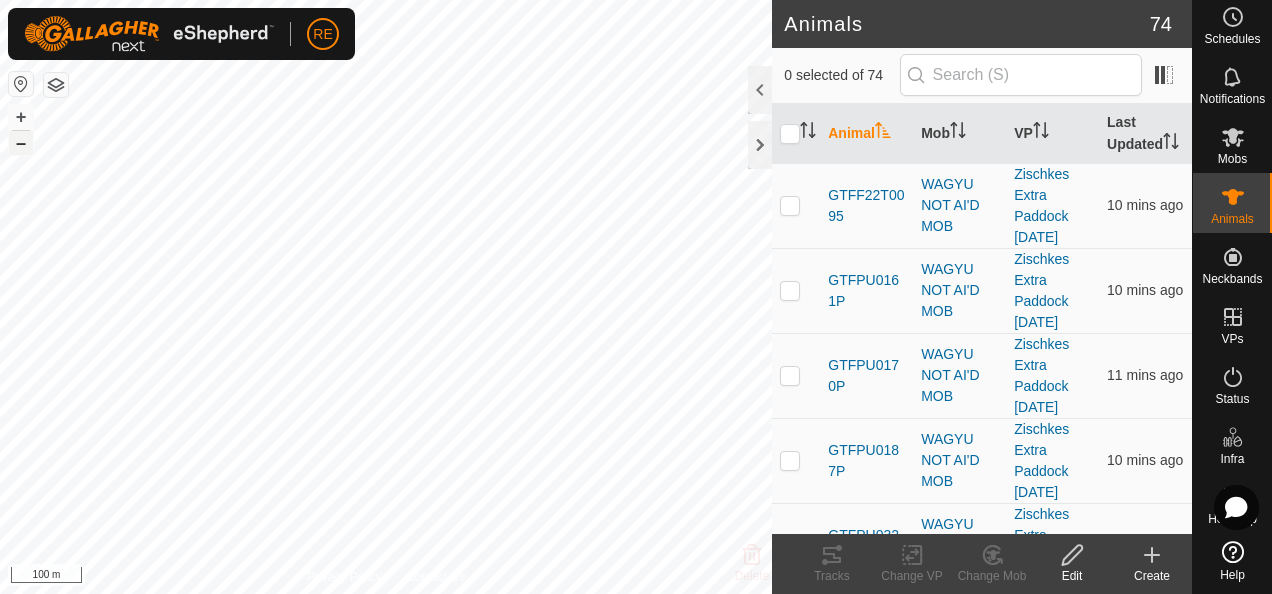 click on "–" at bounding box center (21, 143) 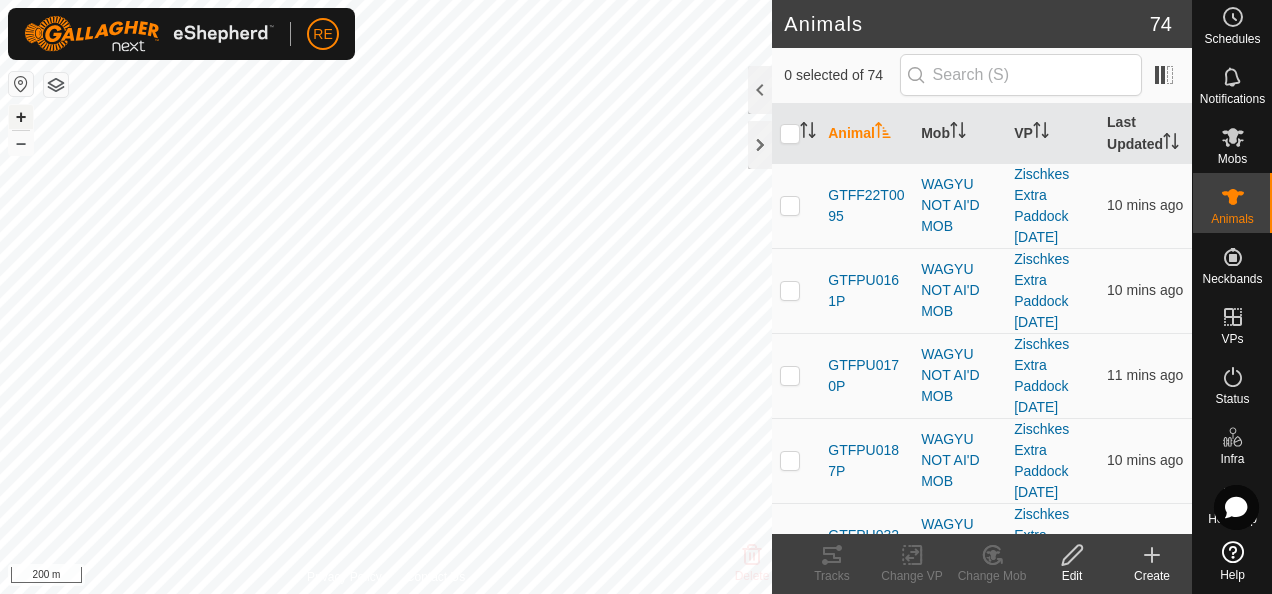 click on "+" at bounding box center (21, 117) 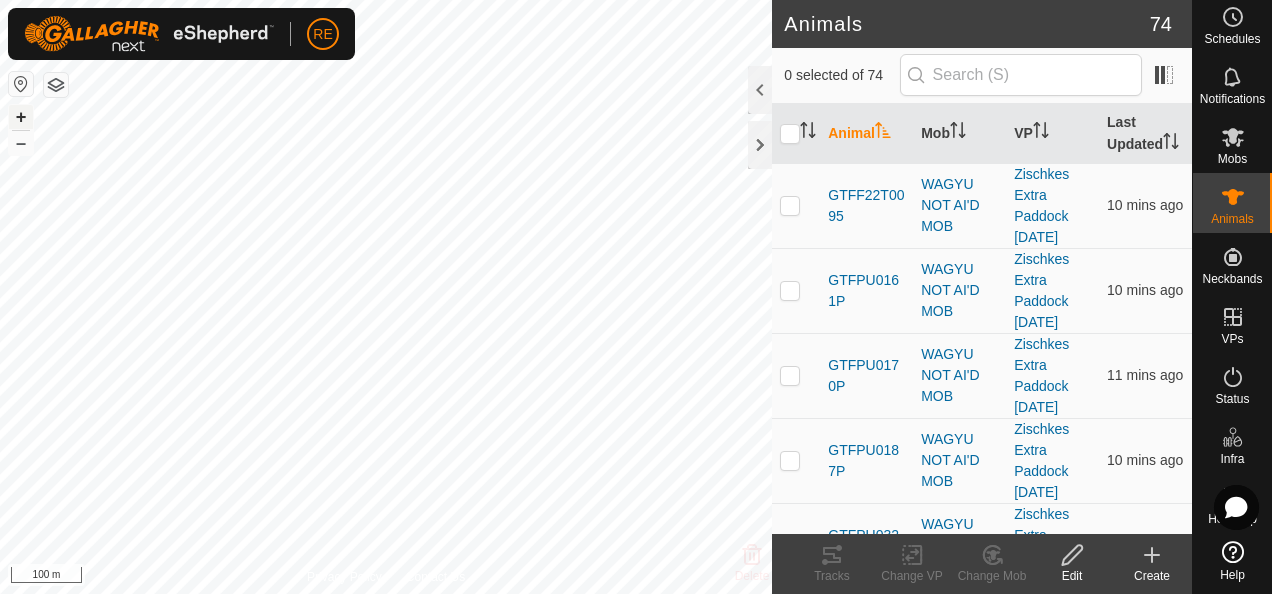 click on "+" at bounding box center [21, 117] 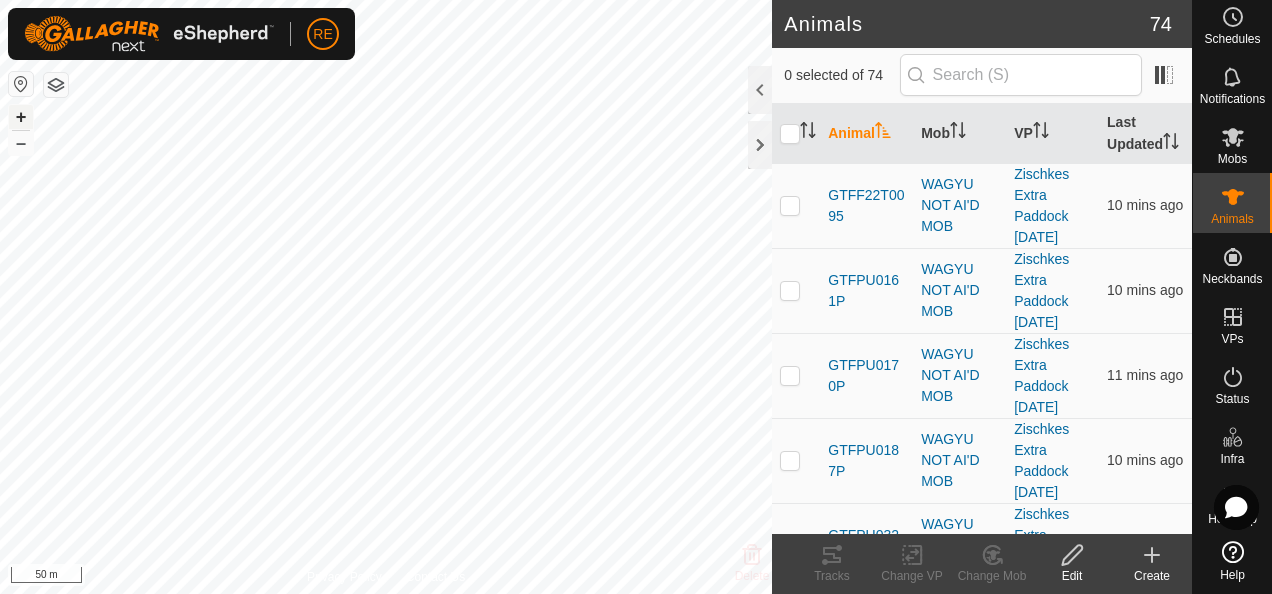 click on "+" at bounding box center (21, 117) 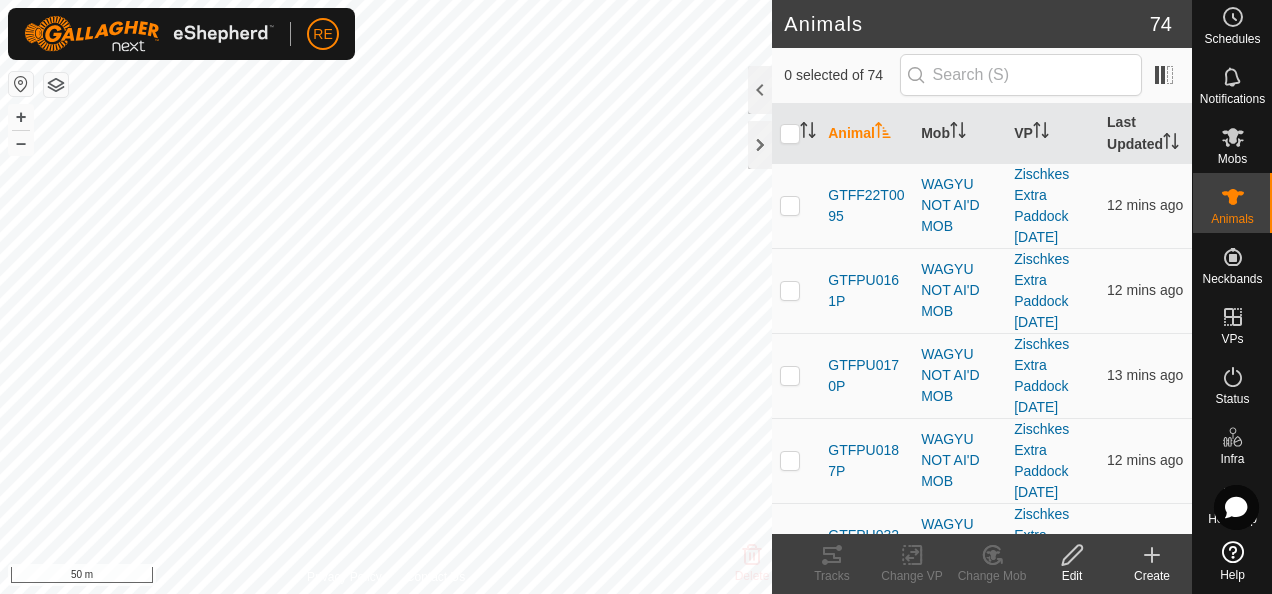 scroll, scrollTop: 0, scrollLeft: 0, axis: both 